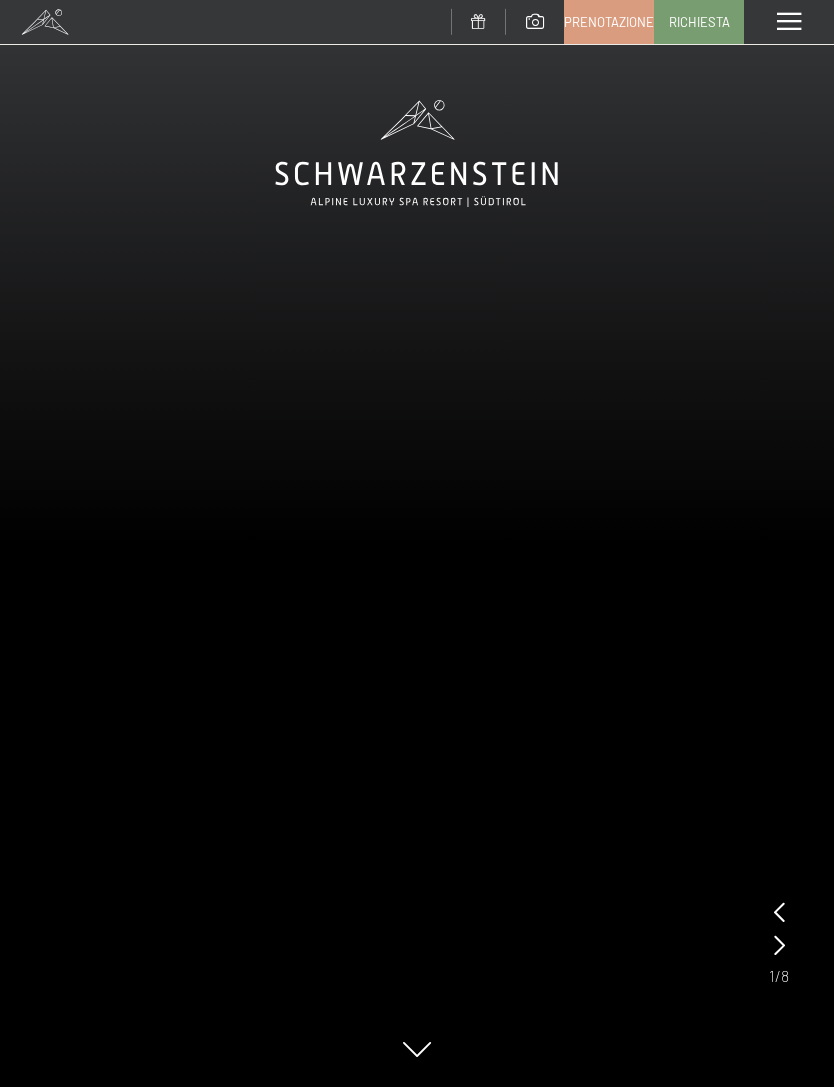 scroll, scrollTop: 0, scrollLeft: 0, axis: both 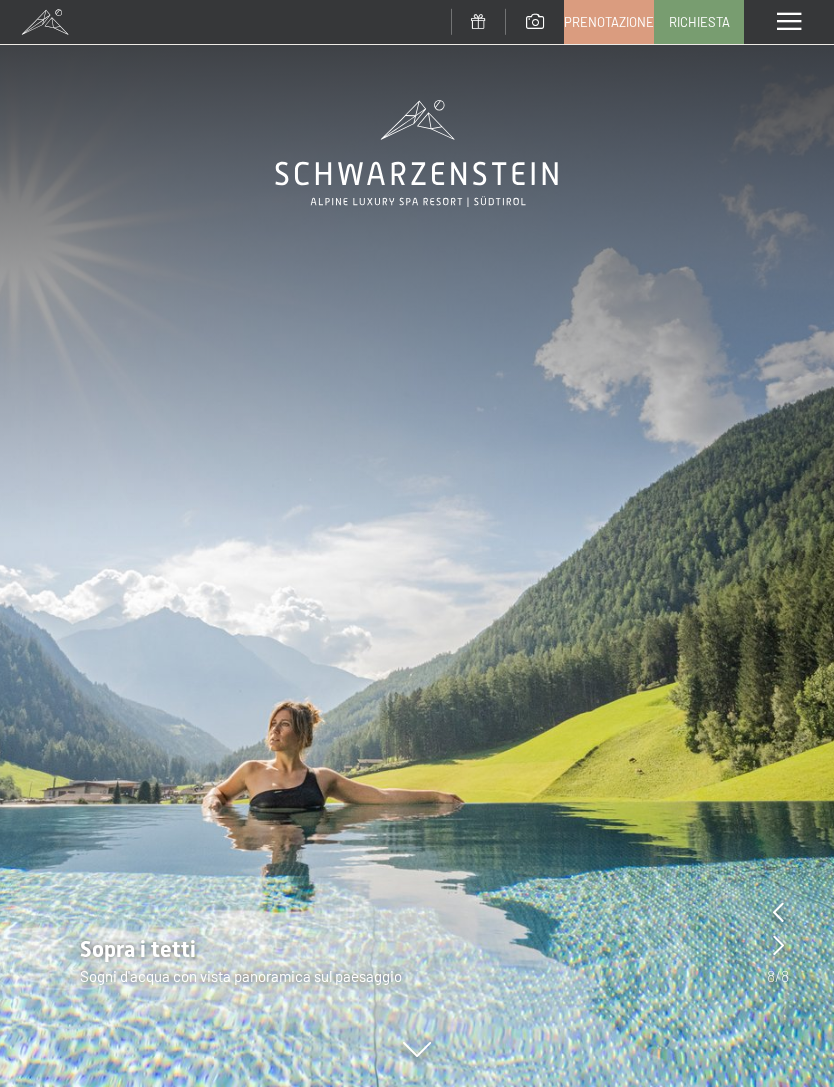 click at bounding box center (778, 945) 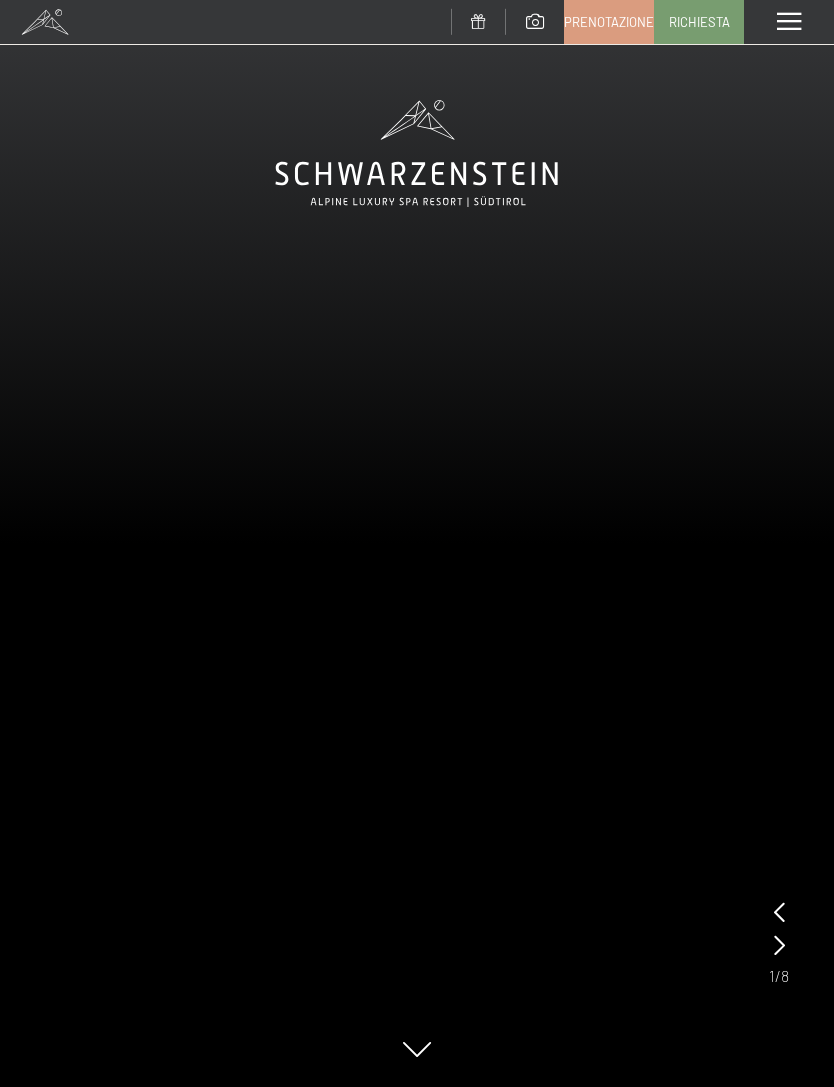 click at bounding box center [779, 945] 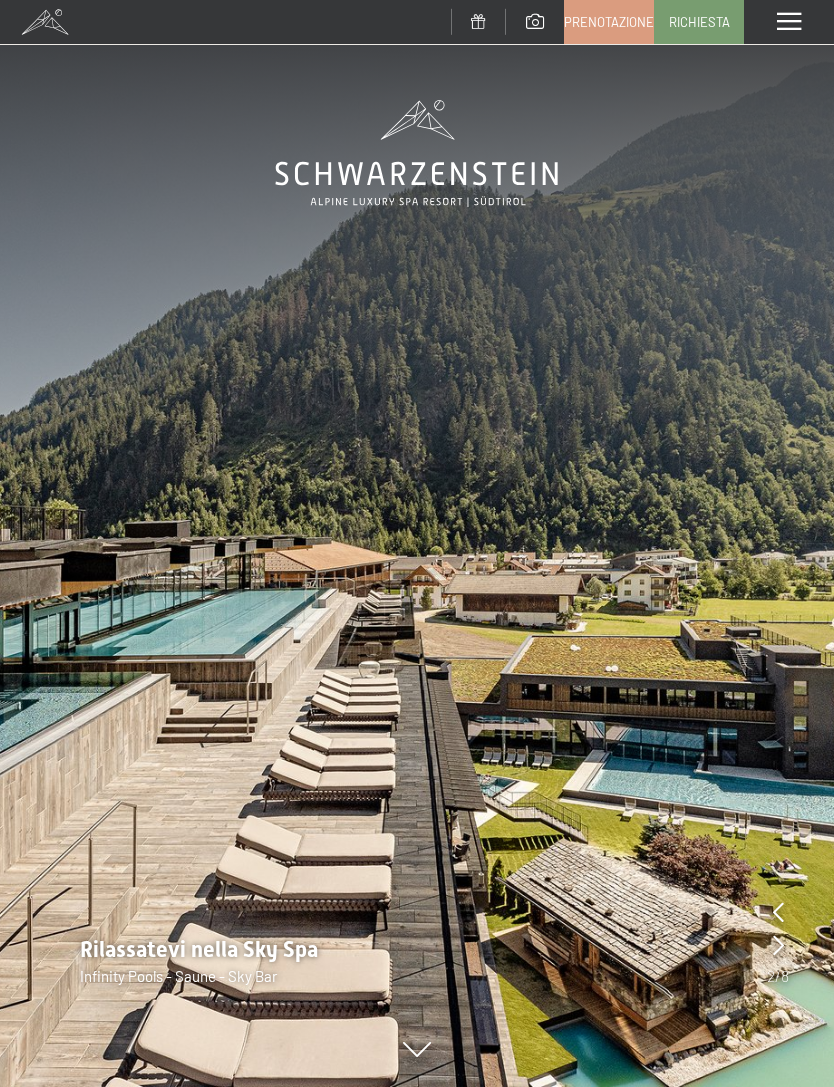 click at bounding box center (417, 543) 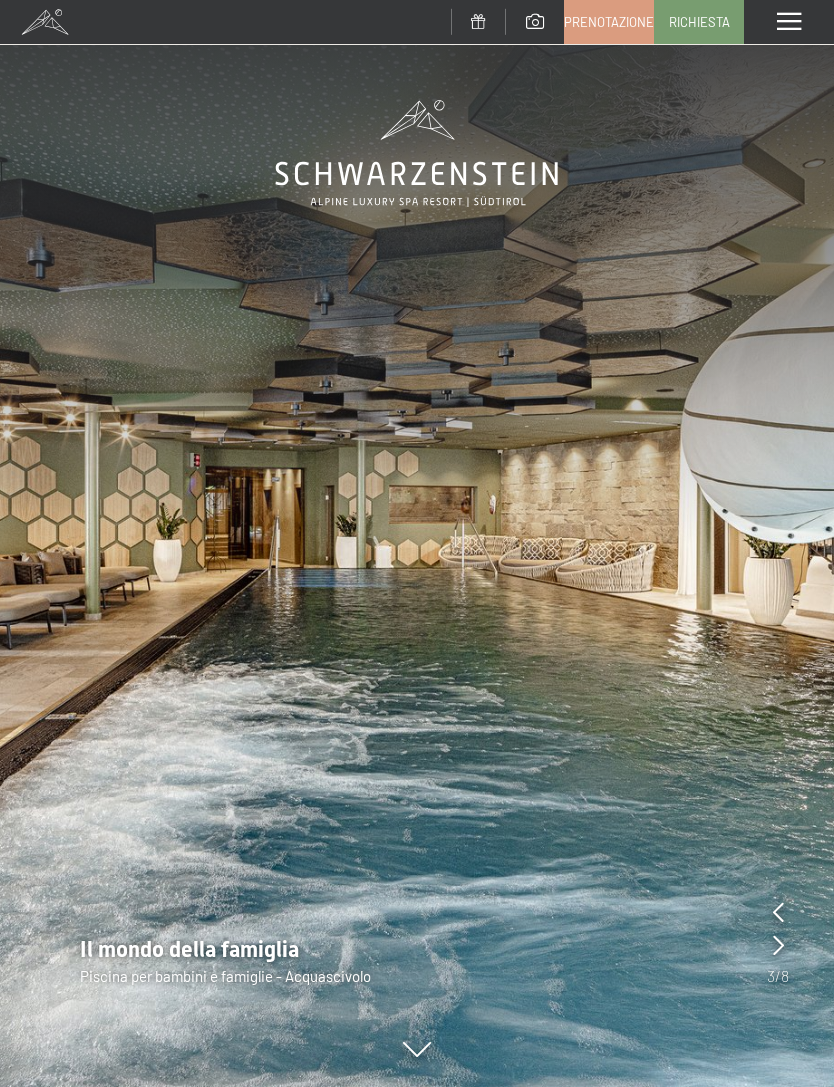 click on "Il mondo della famiglia       Piscina per bambini e famiglie - Acquascivolo" at bounding box center [417, 961] 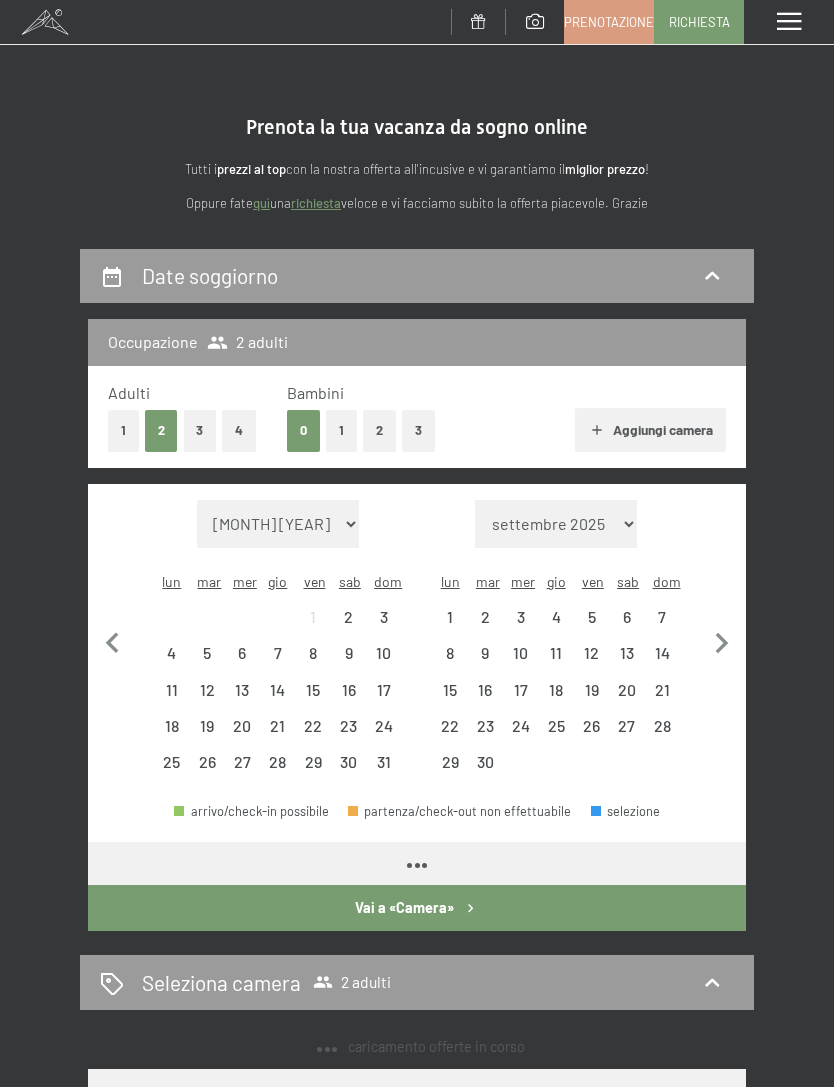 scroll, scrollTop: 0, scrollLeft: 0, axis: both 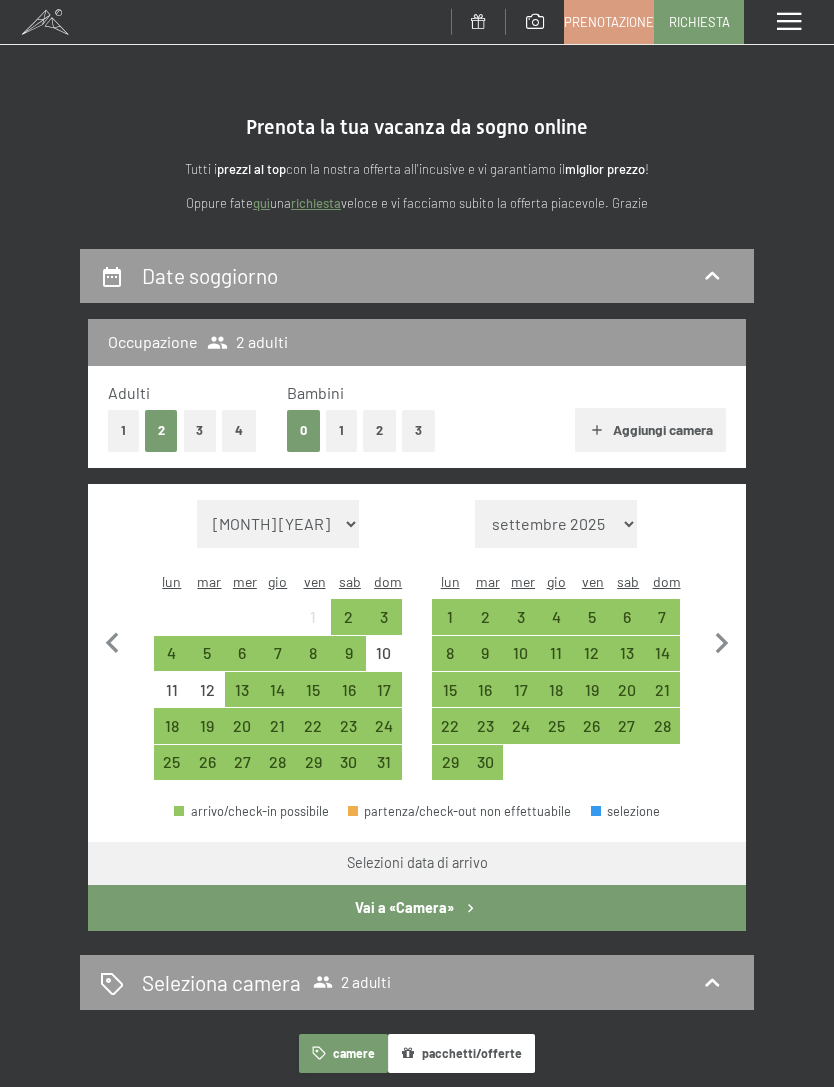 click on "21" at bounding box center (277, 733) 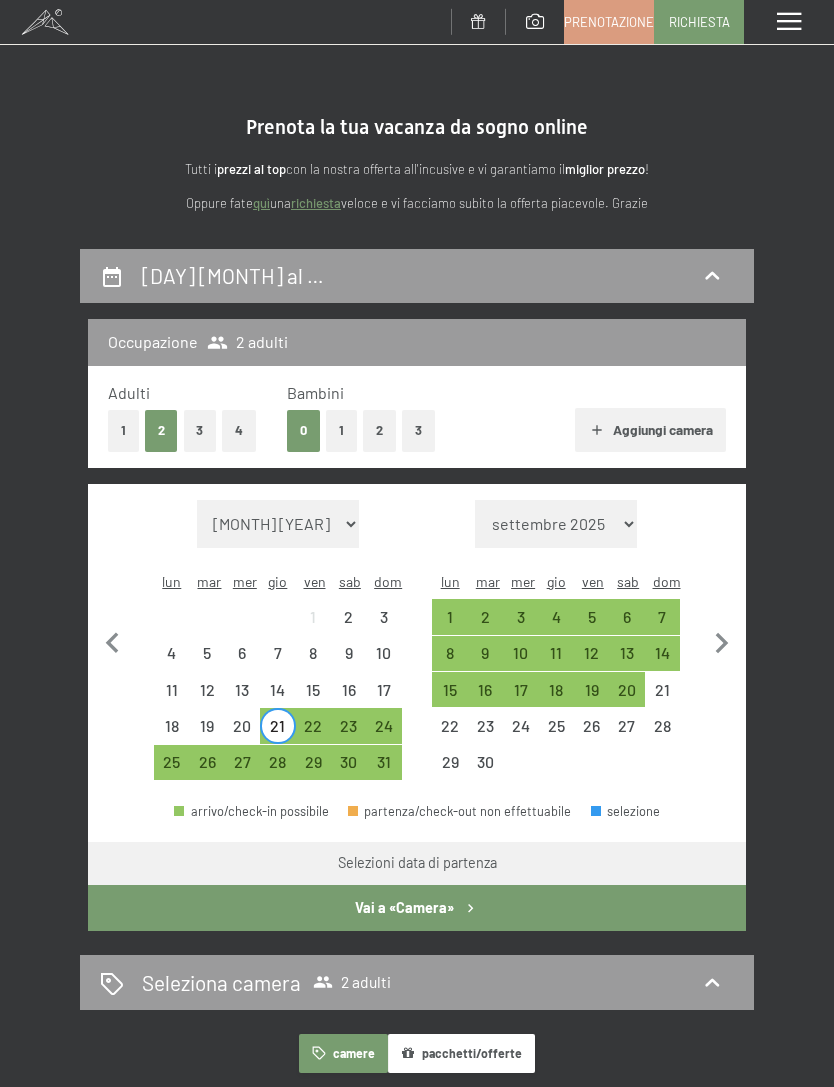 click on "28" at bounding box center (277, 769) 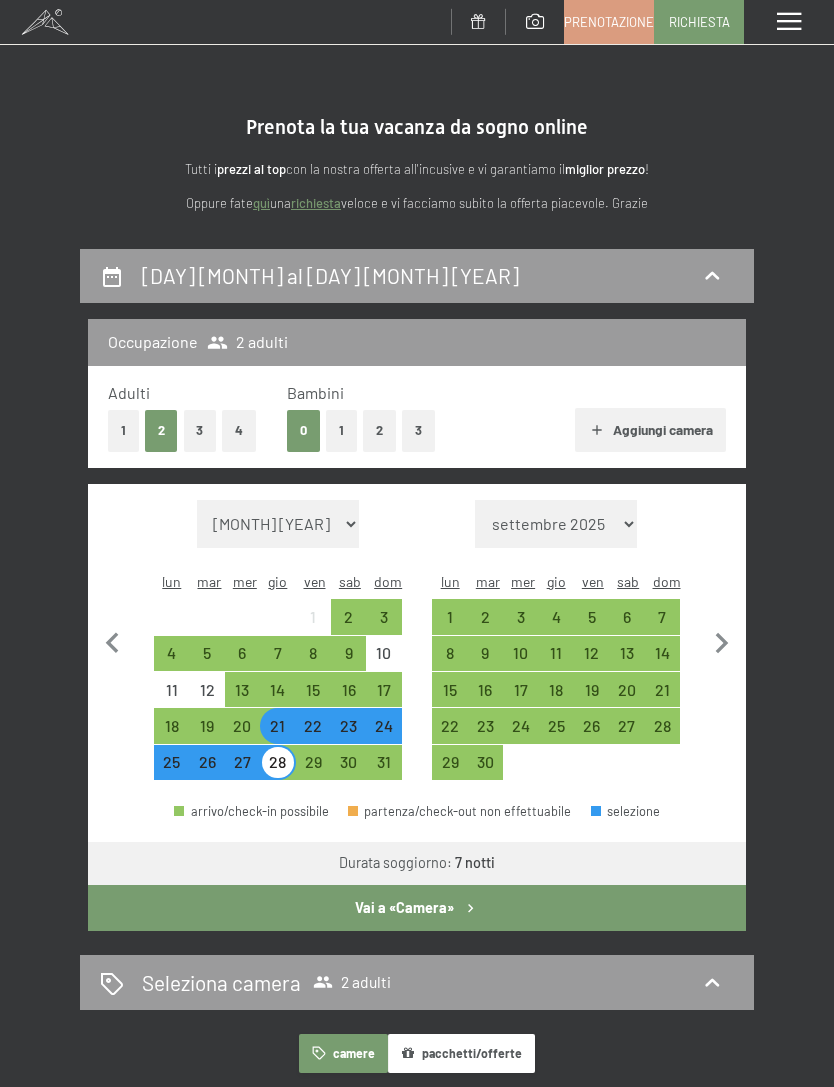 click on "Vai a «Camera»" at bounding box center [417, 908] 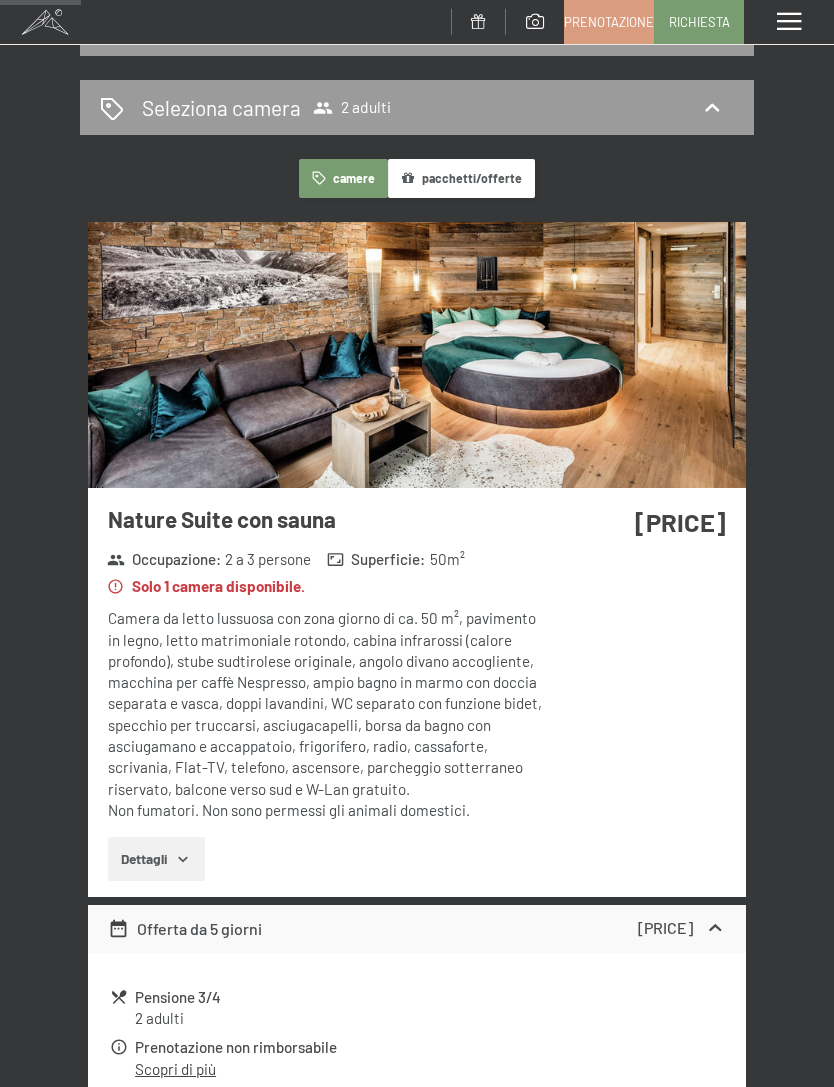 click on "Nature Suite con sauna Occupazione : 2 a 3 persone Superficie : 50  m² Solo 1 camera disponibile. Camera da letto lussuosa con zona giorno di ca. 50 m², pavimento in legno, letto matrimoniale rotondo, cabina infrarossi (calore profondo), stube sudtirolese originale, angolo divano accogliente, macchina per caffè Nespresso, ampio bagno in marmo con doccia separata e vasca, doppi lavandini, WC separato con funzione bidet, specchio per truccarsi, asciugacapelli, borsa da bagno con asciugamano e accappatoio, frigorifero, radio, cassaforte, scrivania, Flat-TV, telefono, ascensore, parcheggio sotterraneo riservato, balcone verso sud e W-Lan gratuito. Non fumatori. Non sono permessi gli animali domestici. Dettagli 4628,00 €" at bounding box center (417, 559) 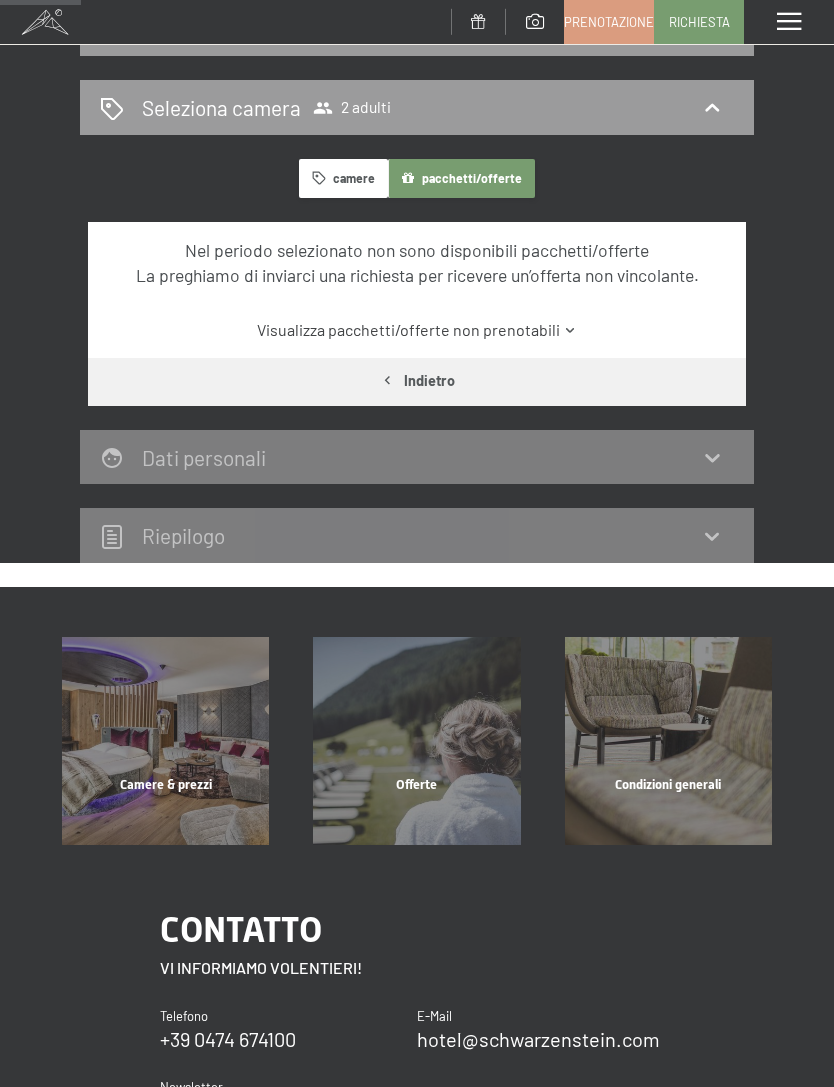 click on "Offerte           mostra altro" at bounding box center (416, 740) 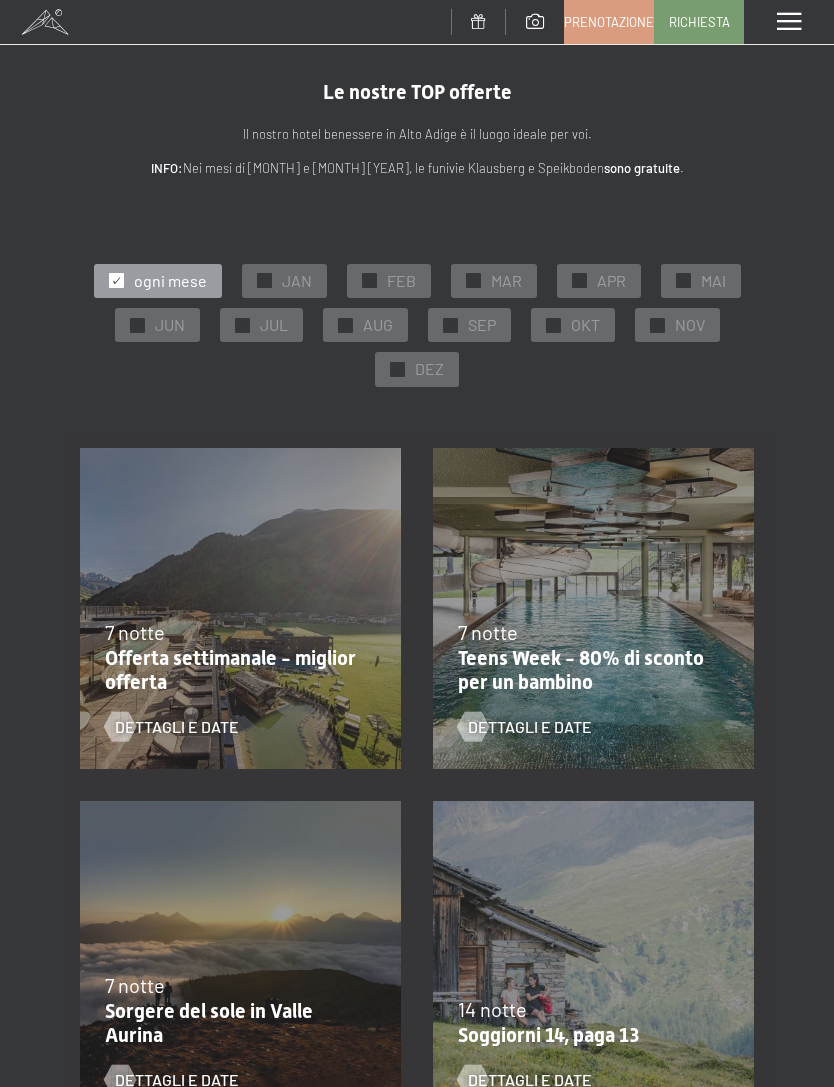 scroll, scrollTop: 0, scrollLeft: 0, axis: both 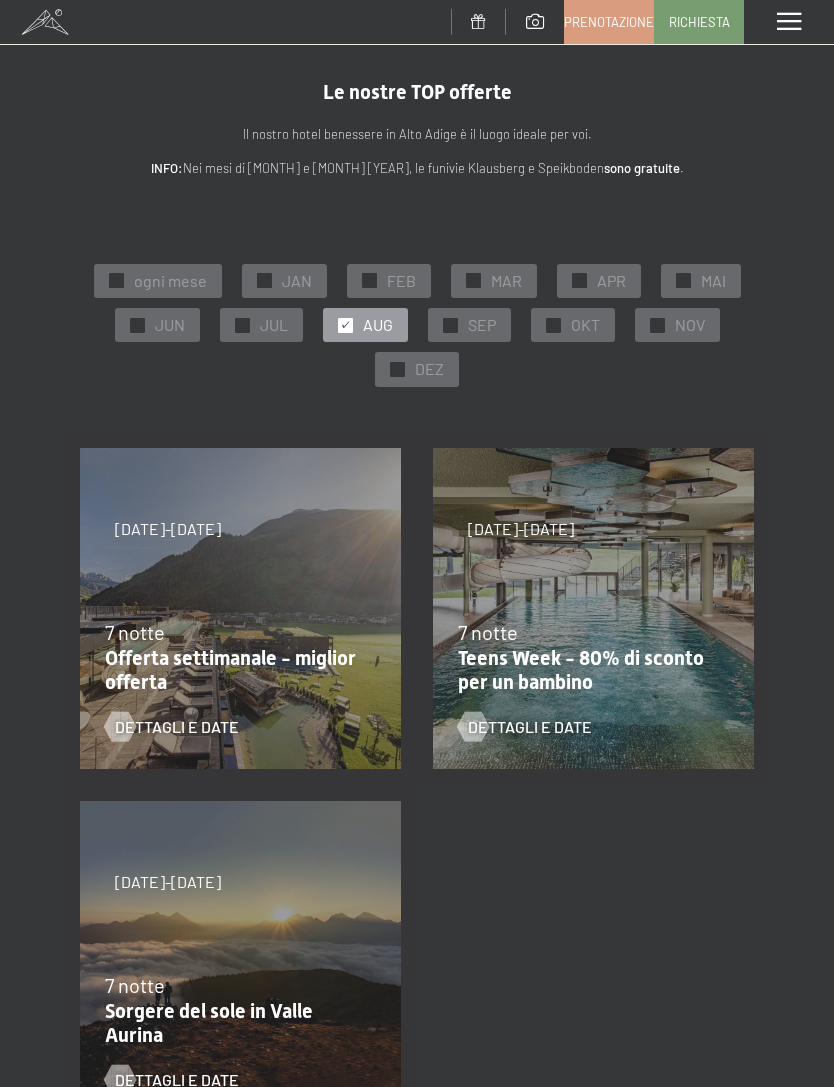 click on "Dettagli e Date" at bounding box center (228, 712) 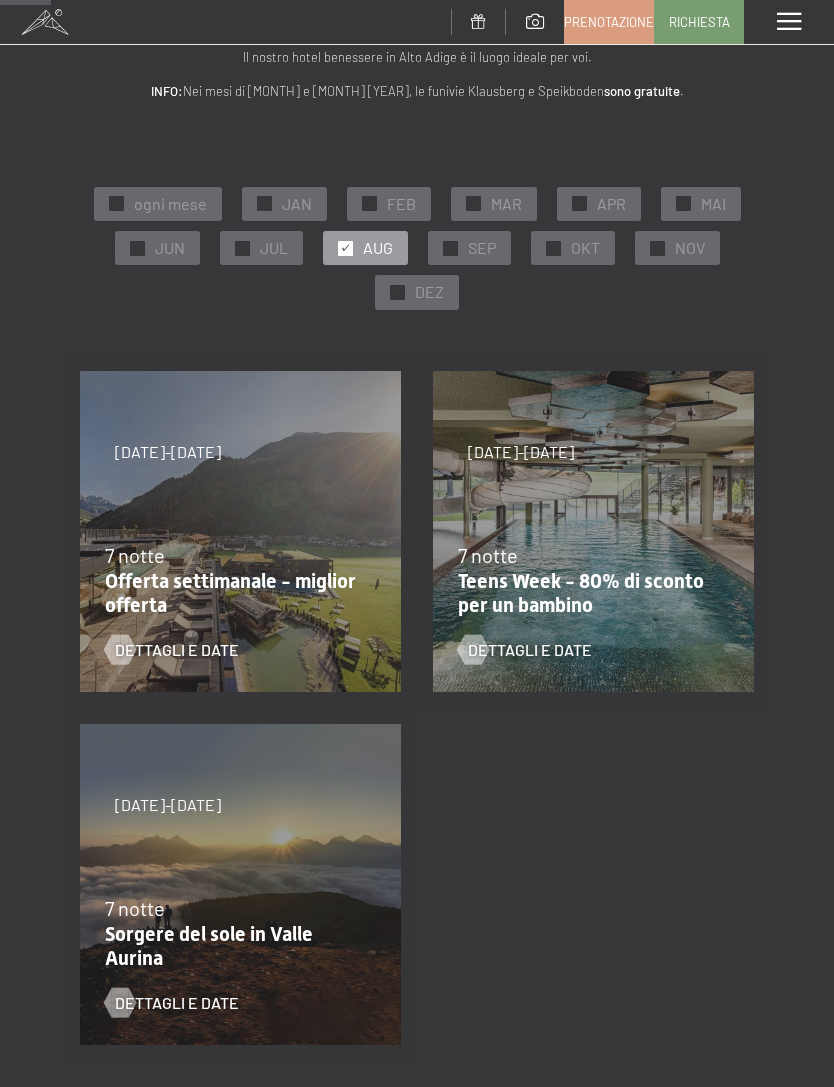scroll, scrollTop: 78, scrollLeft: 0, axis: vertical 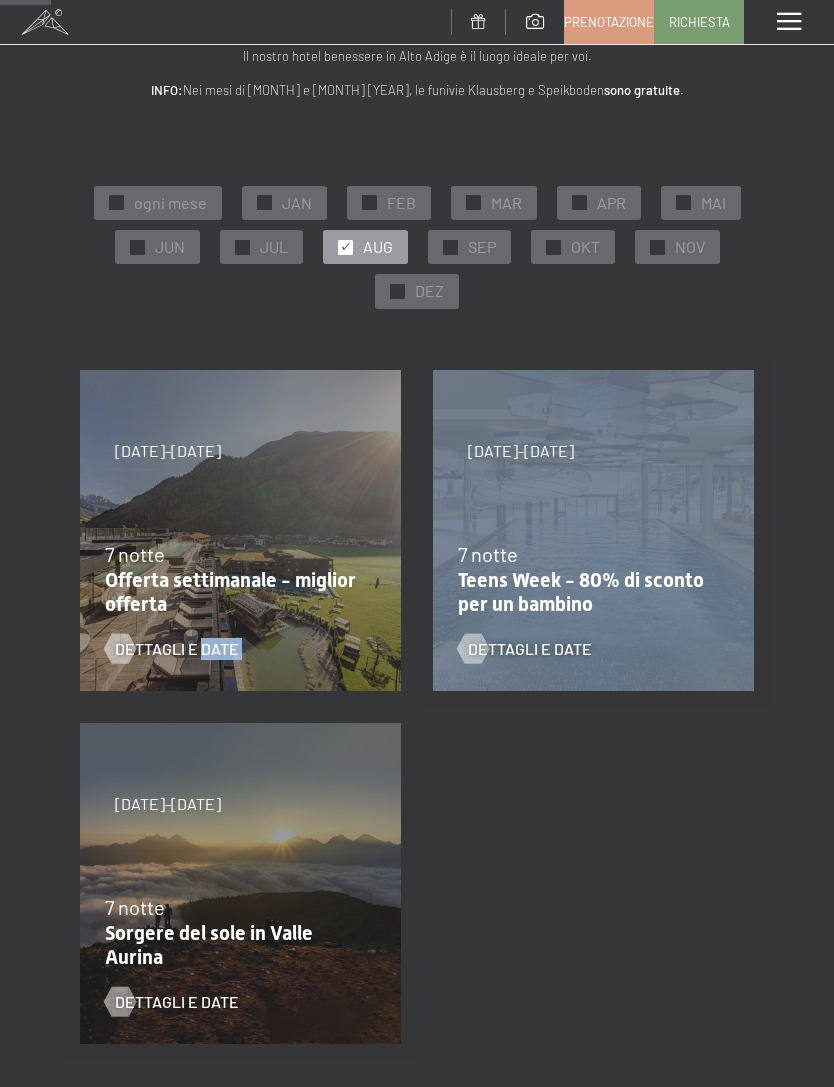 click on "26/7/2025-12/4/2026     9/5/2026-23/12/2026          7 notte         Offerta settimanale - miglior offerta                 Dettagli e Date                              23/8/2025-14/9/2025     27/9/2025-21/12/2025     10/1/2026-18/1/2026     31/1/2026-15/2/2026     7/3/2026-29/3/2026          7 notte         Teens Week - 80% di sconto per un bambino                 Dettagli e Date                              31/8/2025-14/9/2025          7 notte         Sorgere del sole in Valle Aurina                 Dettagli e Date                              6/9/2025-5/10/2025          14 notte         Soggiorni 14, paga 13                 Dettagli e Date                              7/9/2025-3/10/2025     21/12/2025-26/12/2025     11/1/2026-23/1/2026     8/3/2026-27/3/2026          5 notte         Just Relax // 5=4                 Dettagli e Date                              14/9/2025-28/9/2025          7 notte         Missione libro delle vette                 Dettagli e Date" at bounding box center (417, 707) 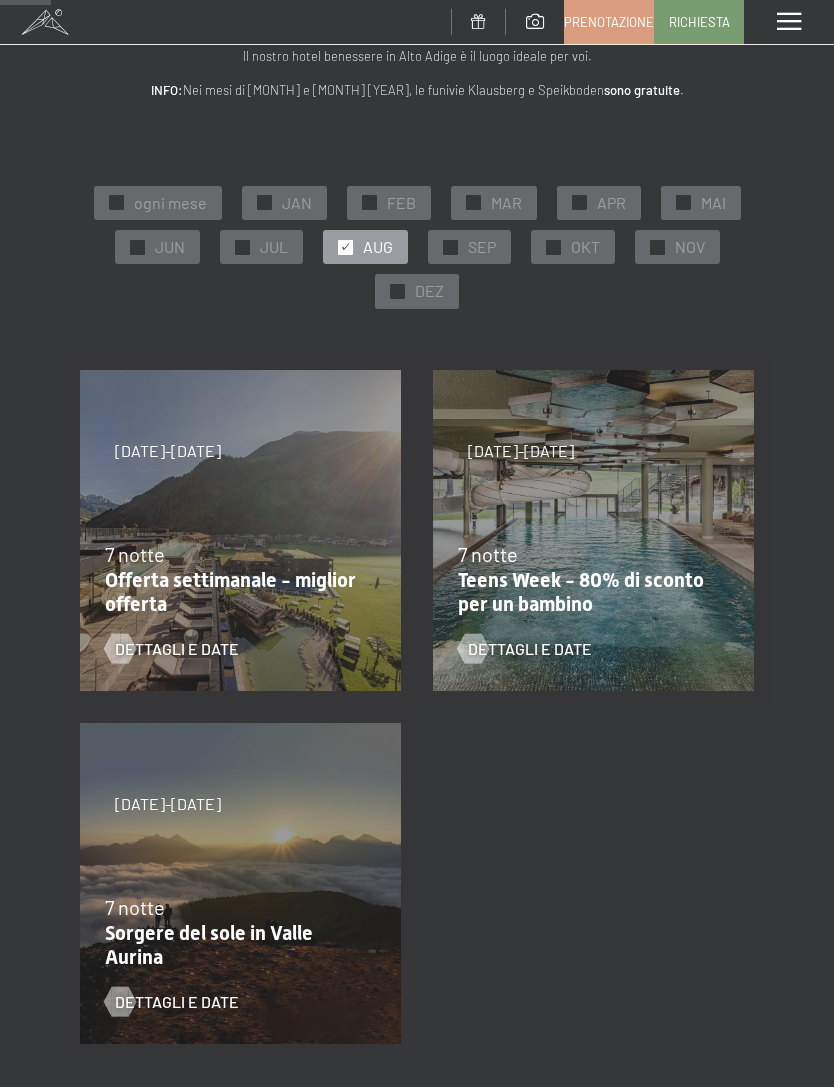 click on "Teens Week - 80% di sconto per un bambino" at bounding box center [588, 592] 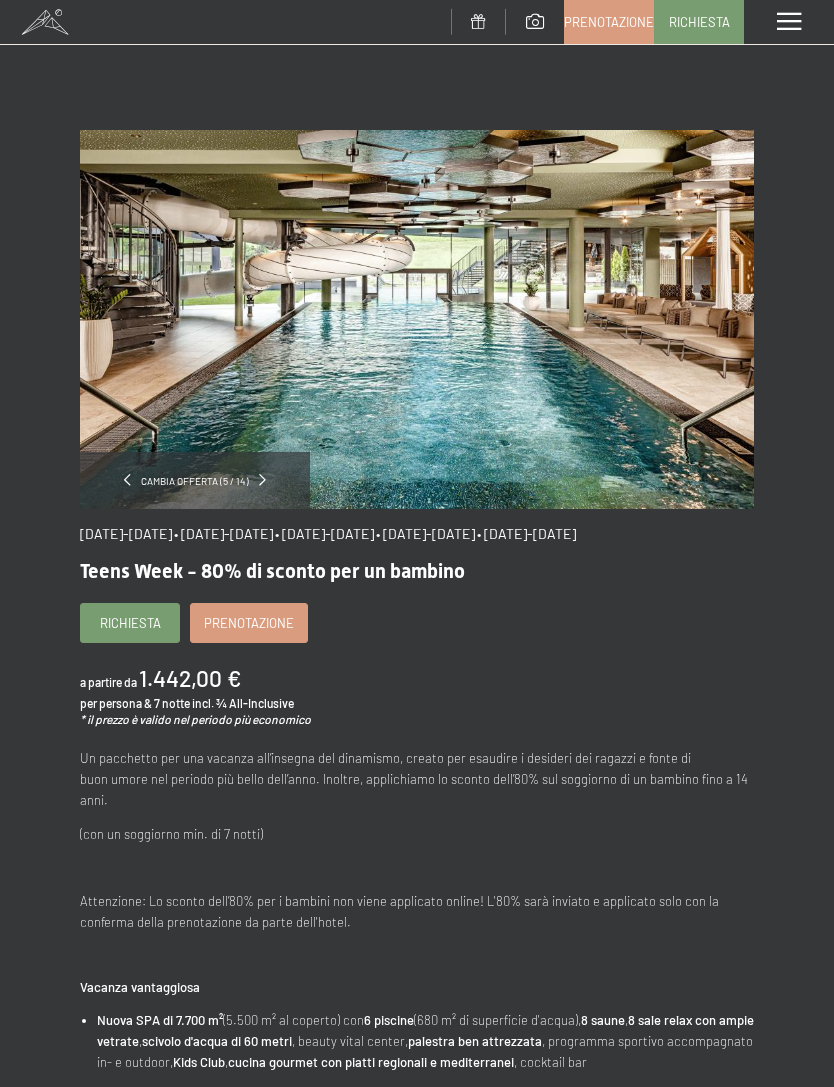 scroll, scrollTop: 0, scrollLeft: 0, axis: both 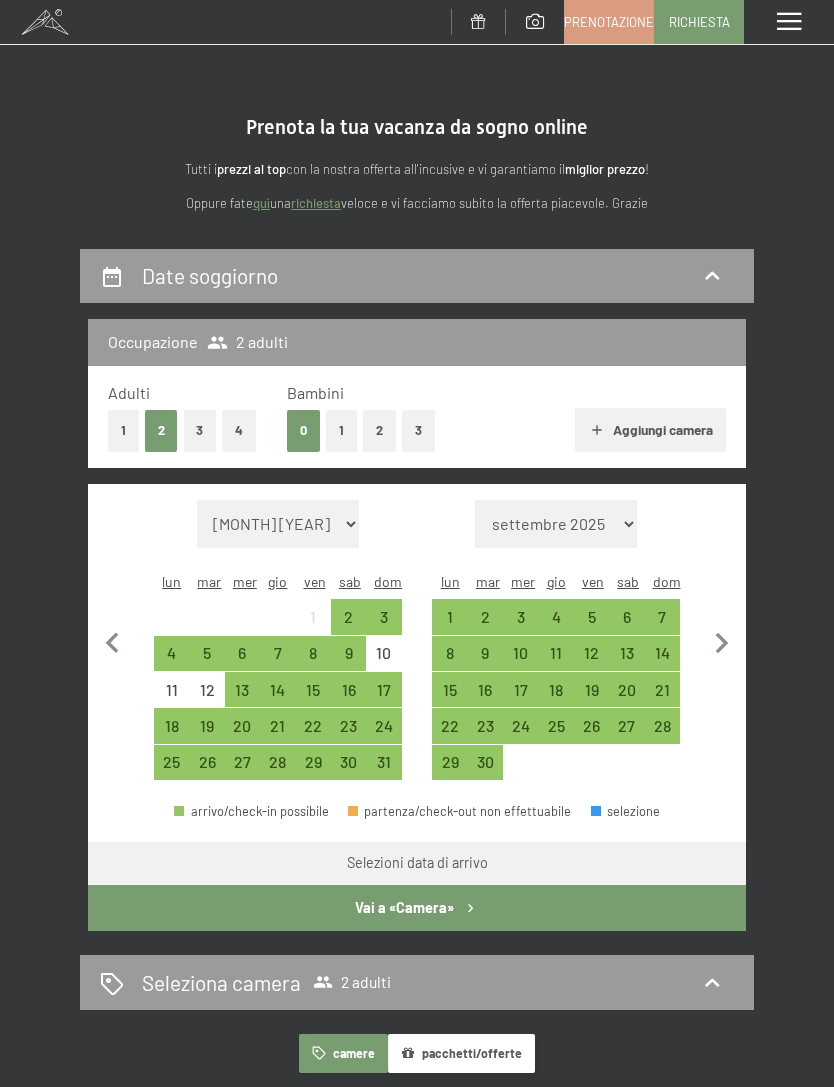 click on "21" at bounding box center [277, 733] 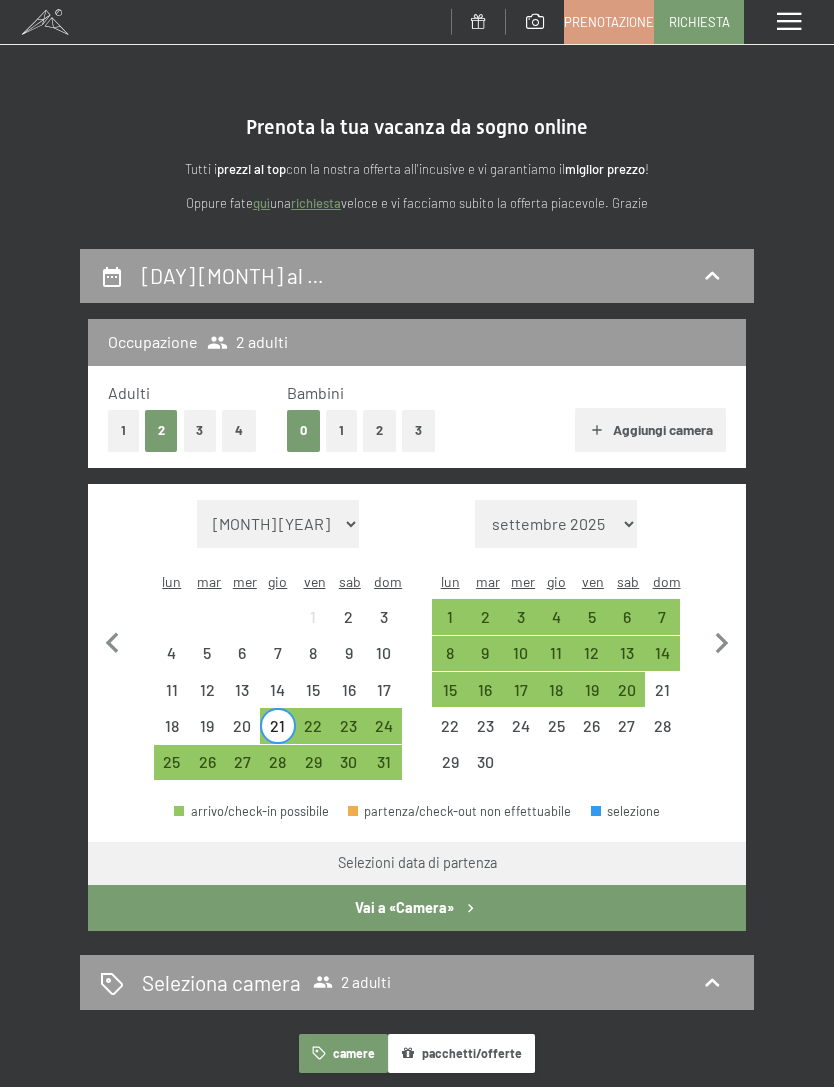 click on "28" at bounding box center [277, 769] 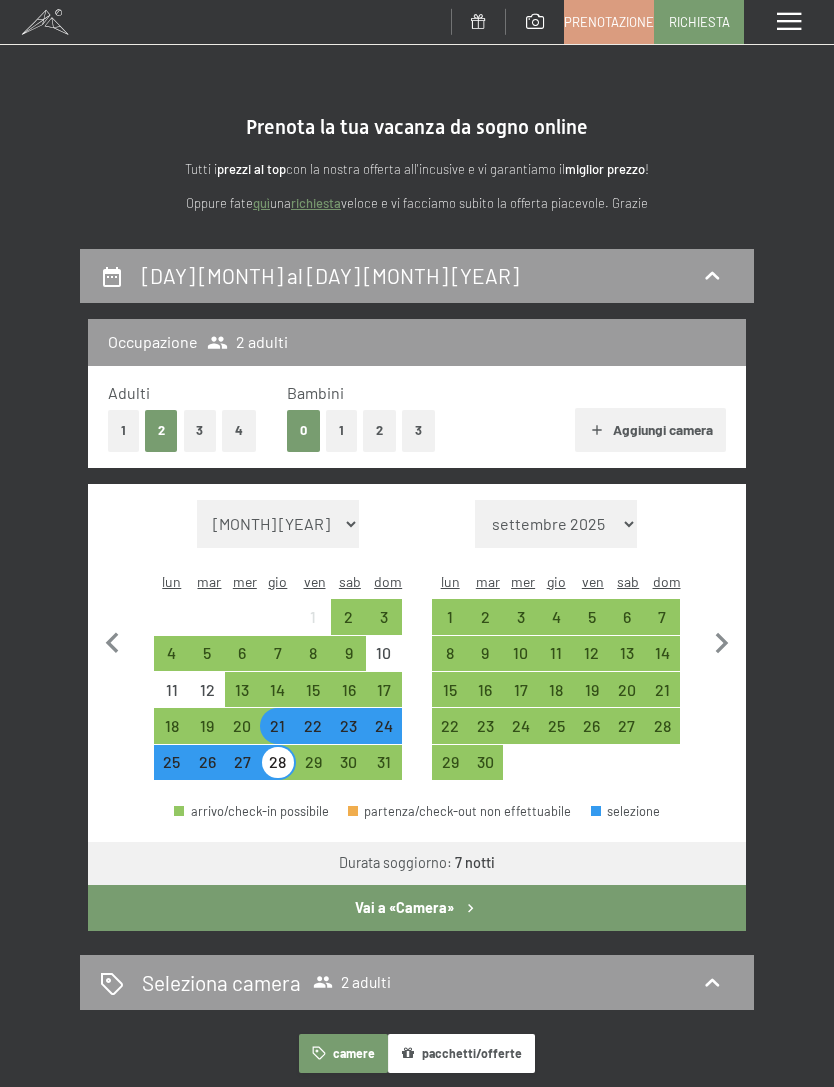 click on "Vai a «Camera»" at bounding box center (417, 908) 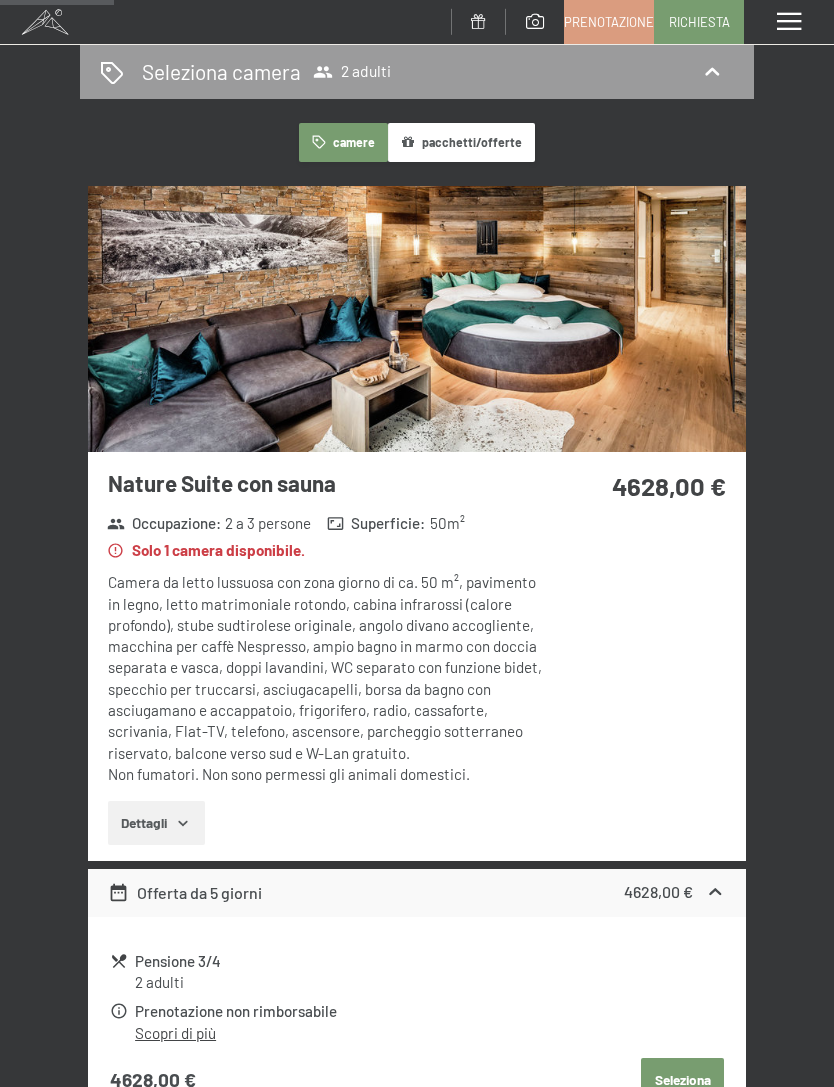 scroll, scrollTop: 246, scrollLeft: 0, axis: vertical 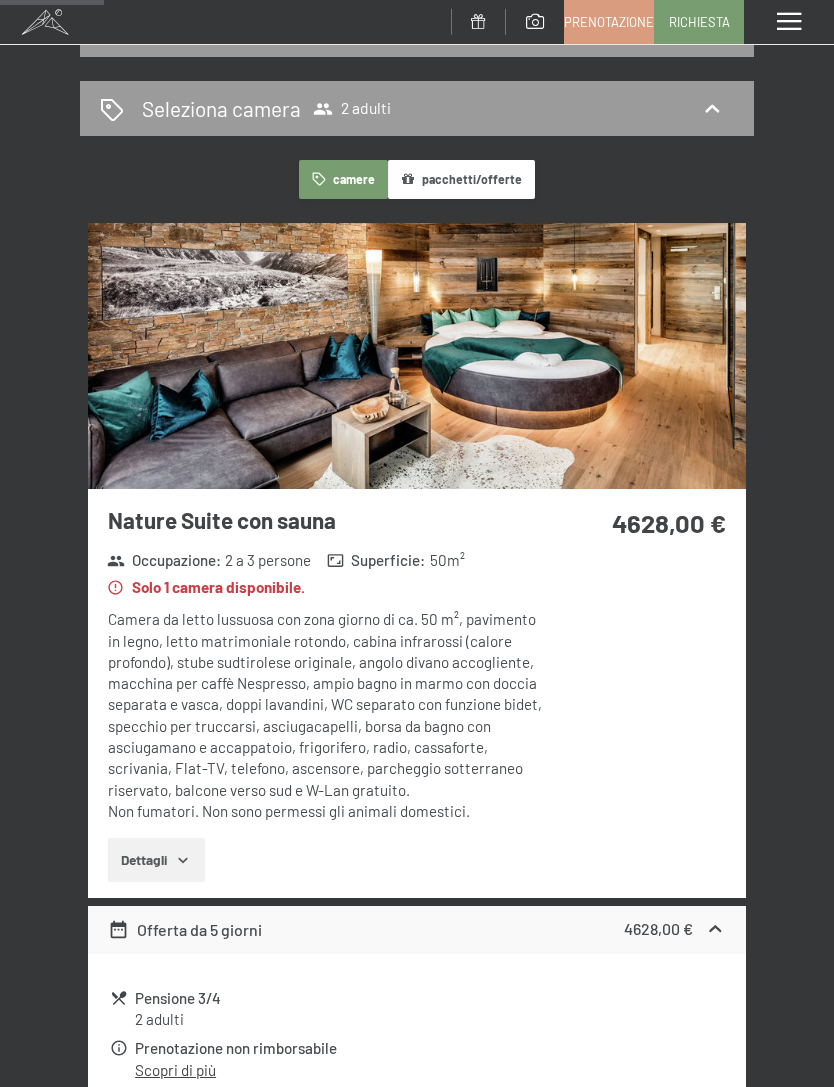 click on "camere" at bounding box center [343, 179] 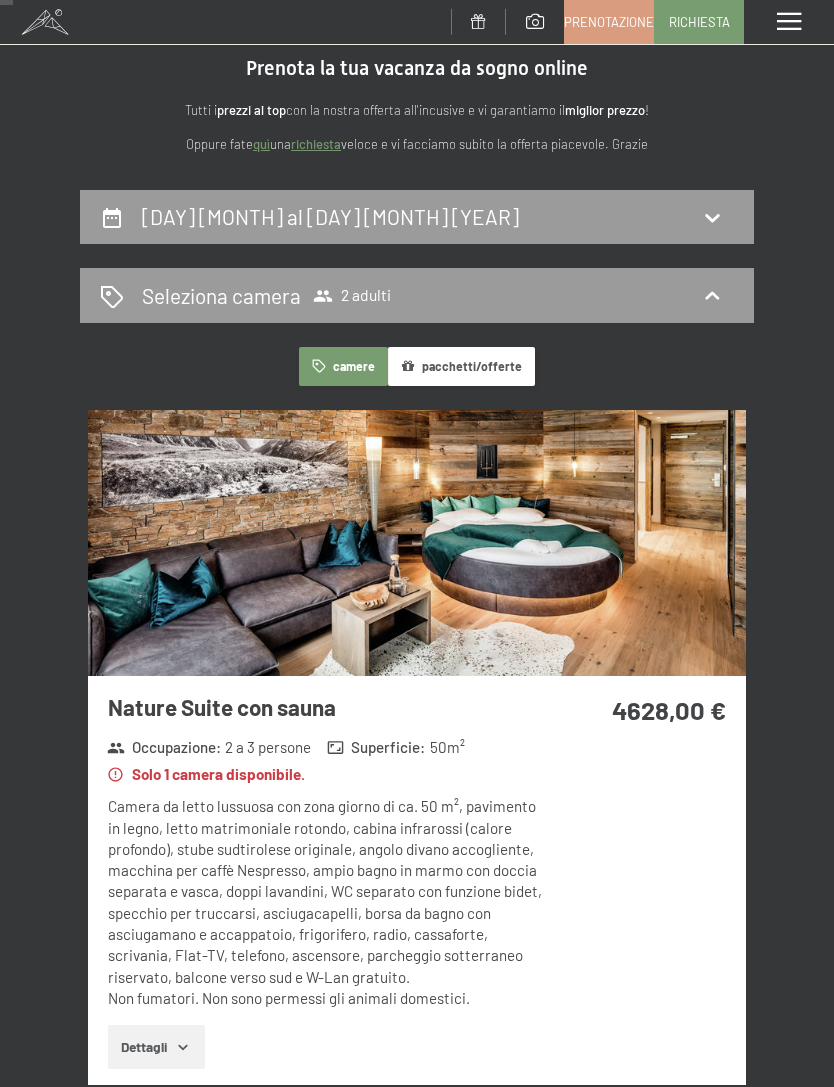 scroll, scrollTop: 0, scrollLeft: 0, axis: both 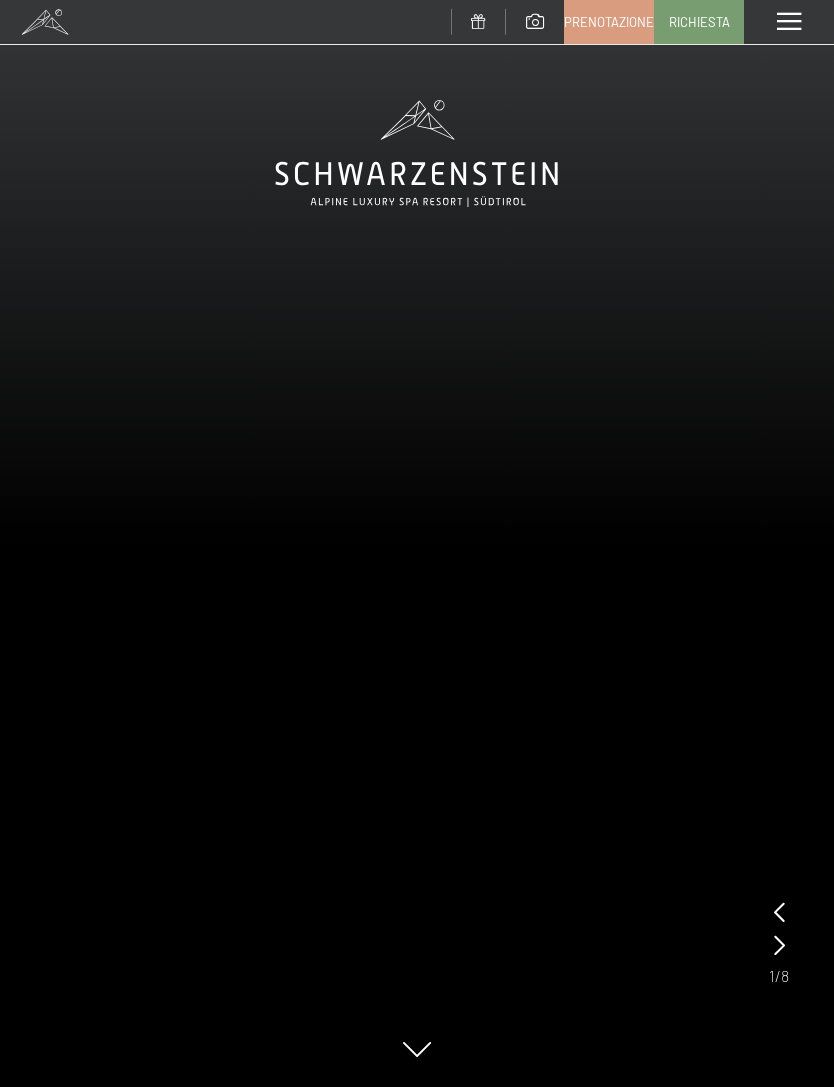 click on "Prenotazione" at bounding box center [609, 22] 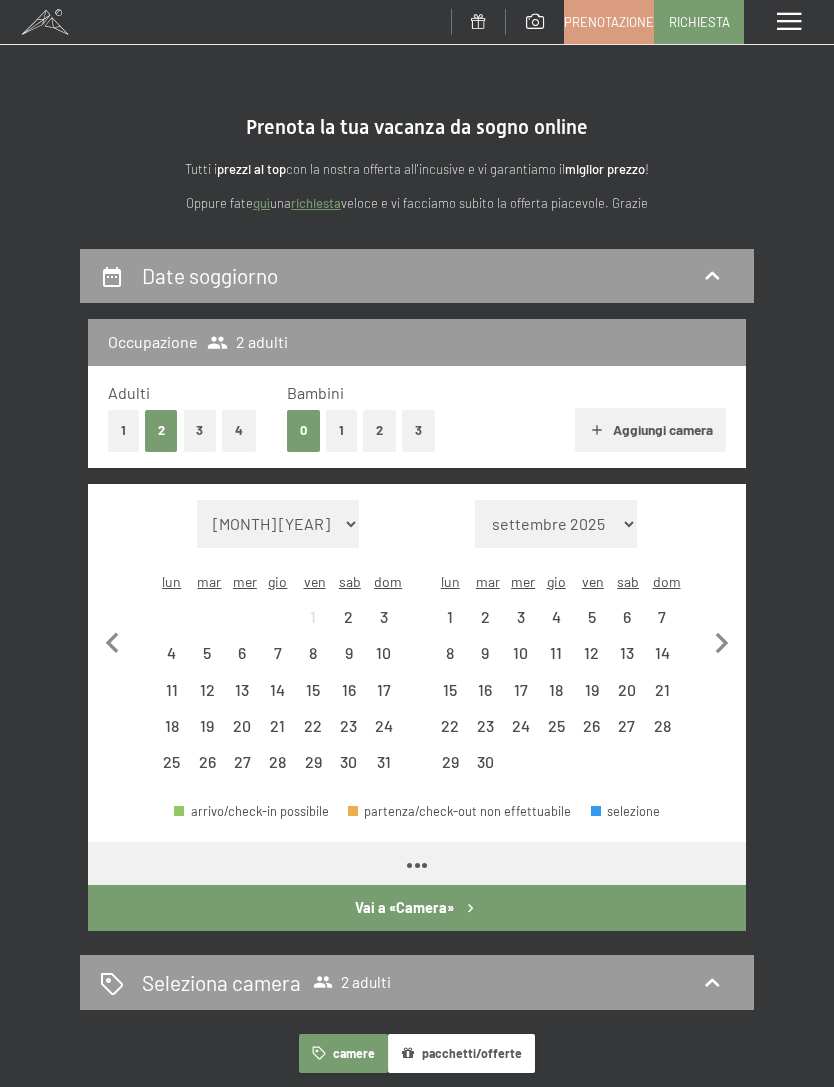 scroll, scrollTop: 0, scrollLeft: 0, axis: both 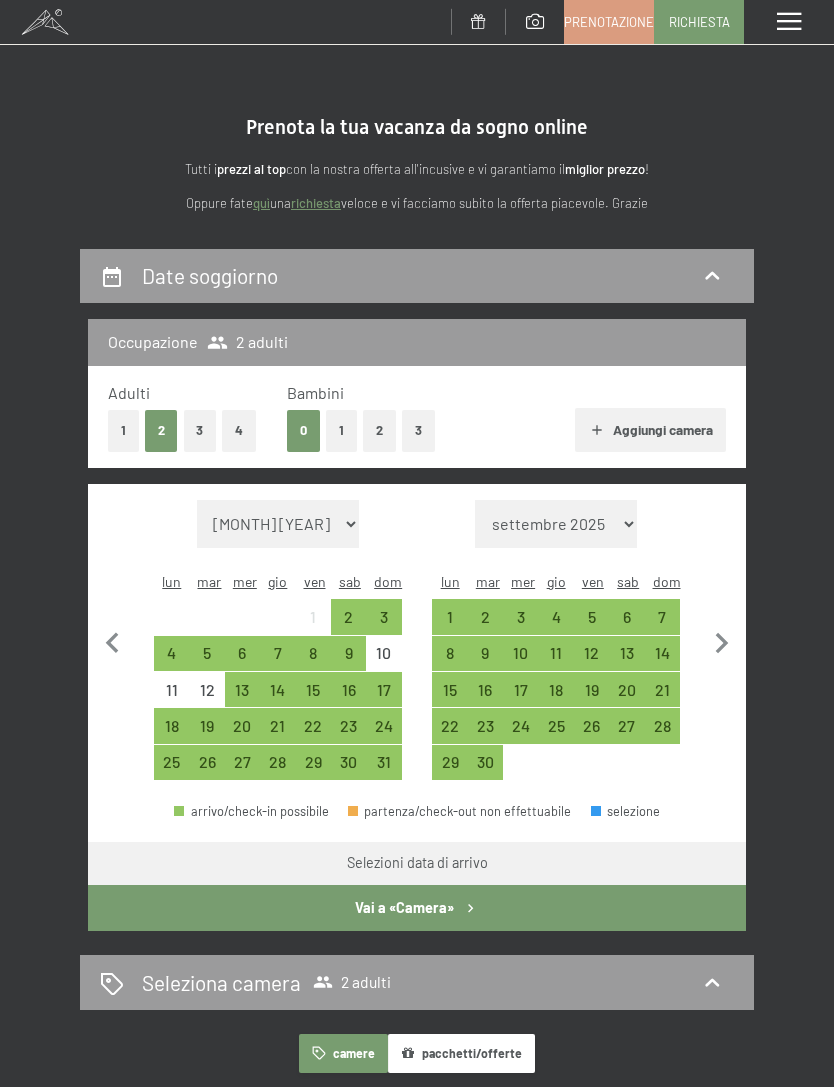 click on "28" at bounding box center [277, 769] 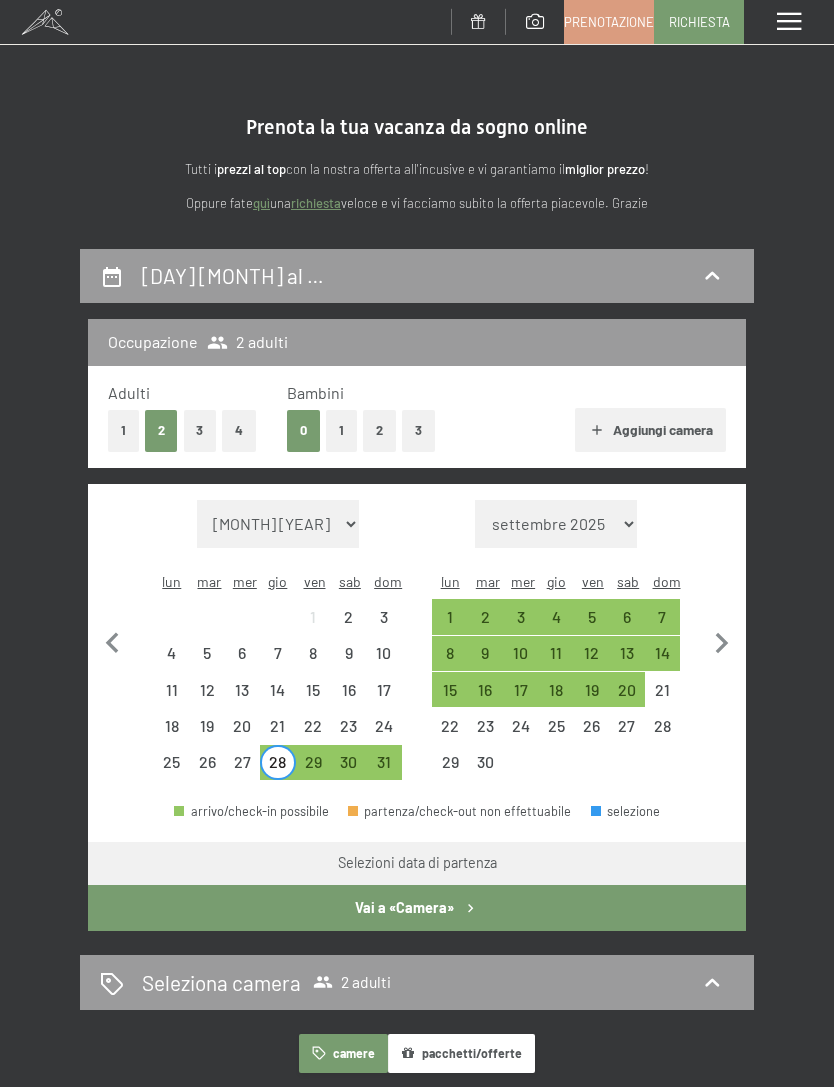 click on "Vai a «Camera»" at bounding box center (417, 908) 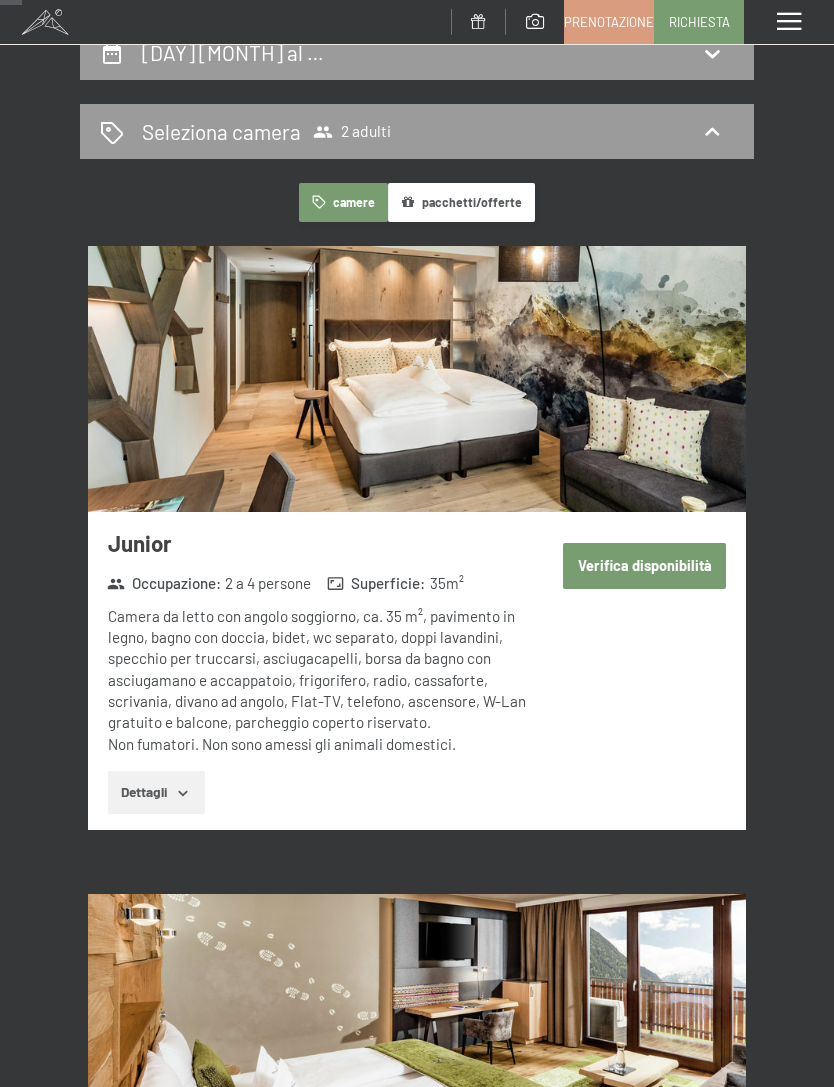 scroll, scrollTop: 0, scrollLeft: 0, axis: both 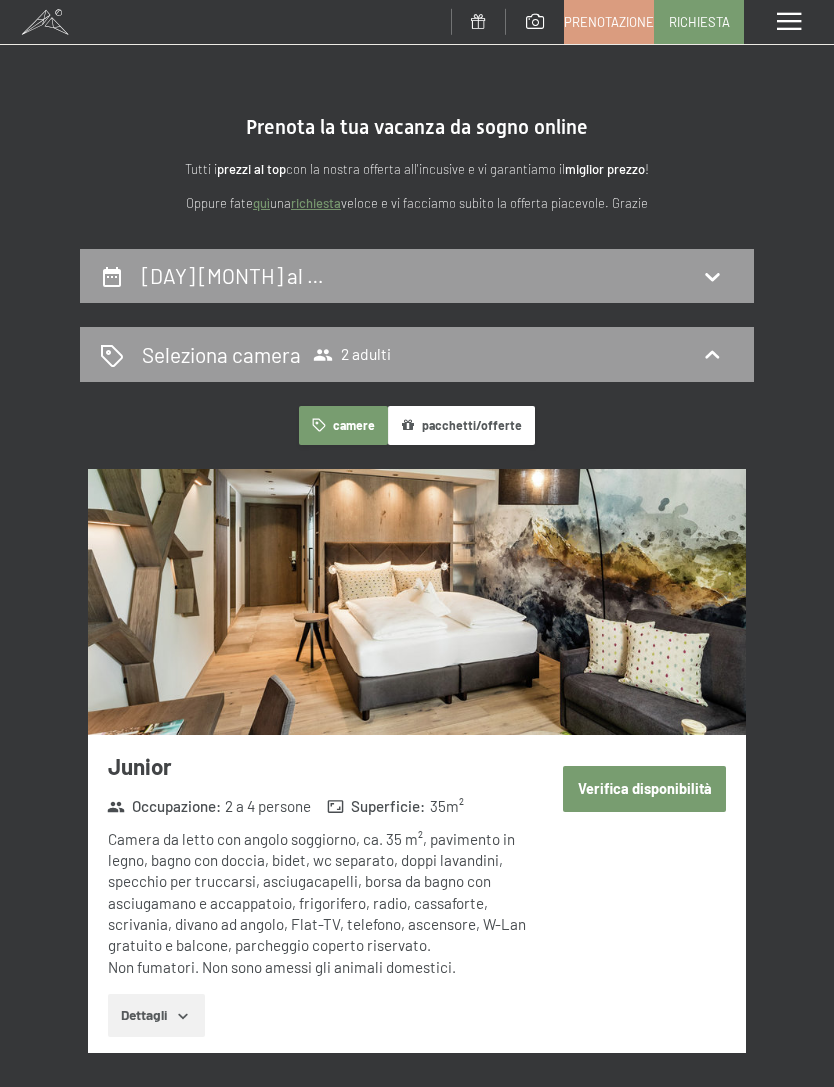 click on "Verifica disponibilità" at bounding box center (644, 789) 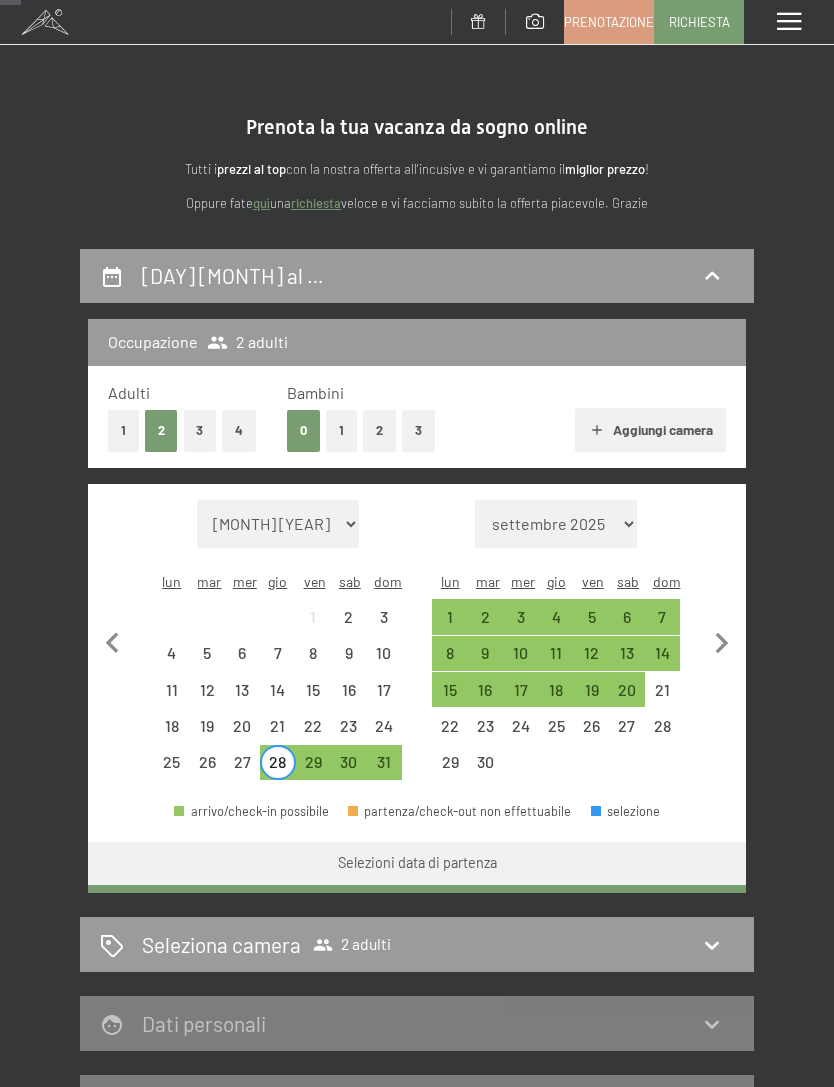 scroll, scrollTop: 247, scrollLeft: 0, axis: vertical 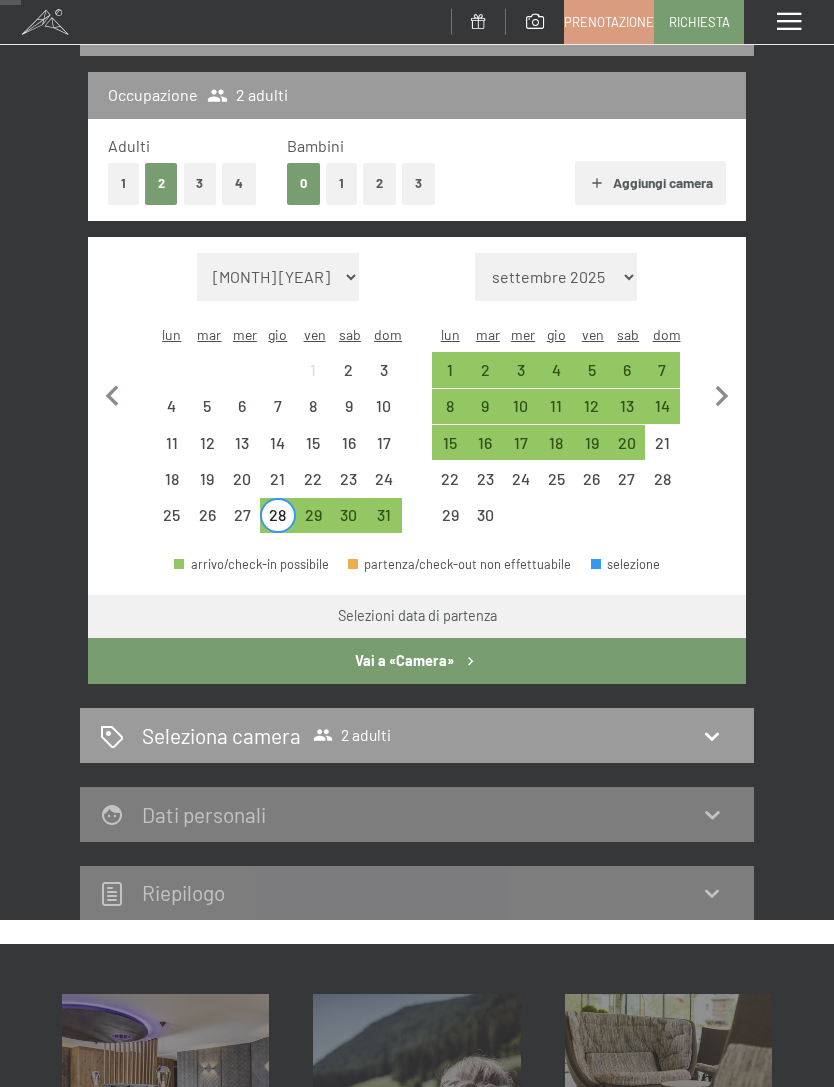 click on "24" at bounding box center [383, 486] 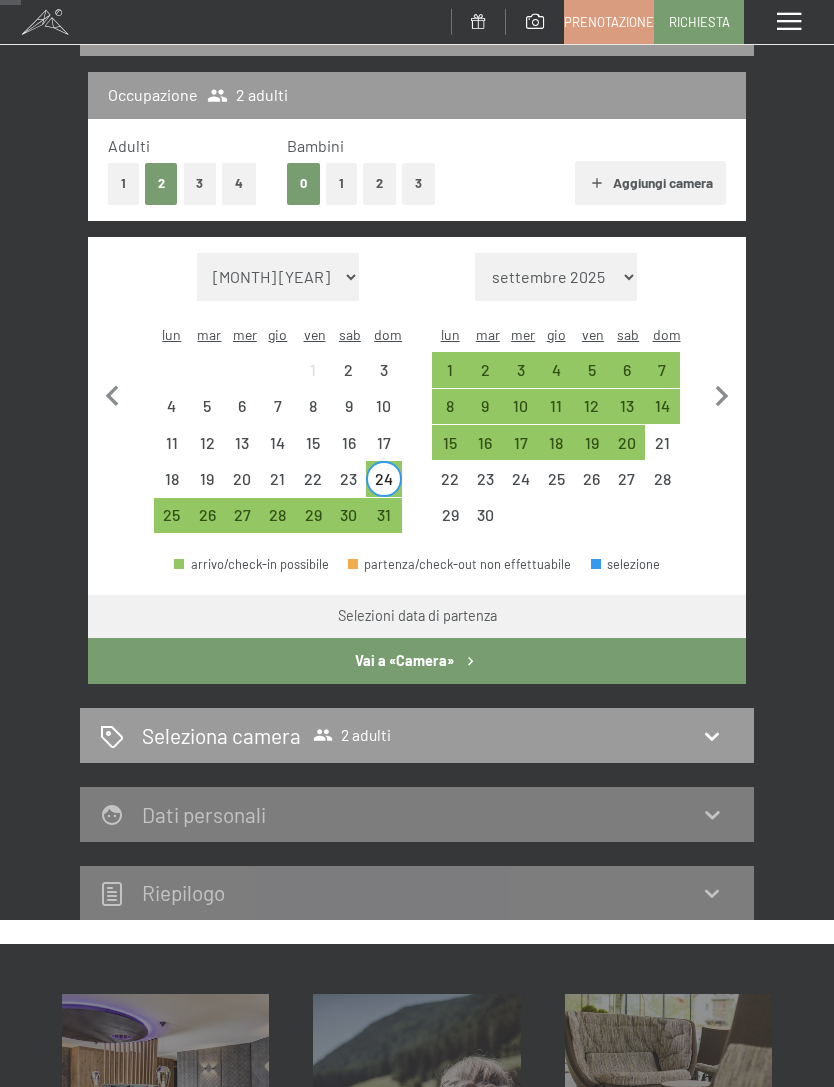 click on "28" at bounding box center (277, 522) 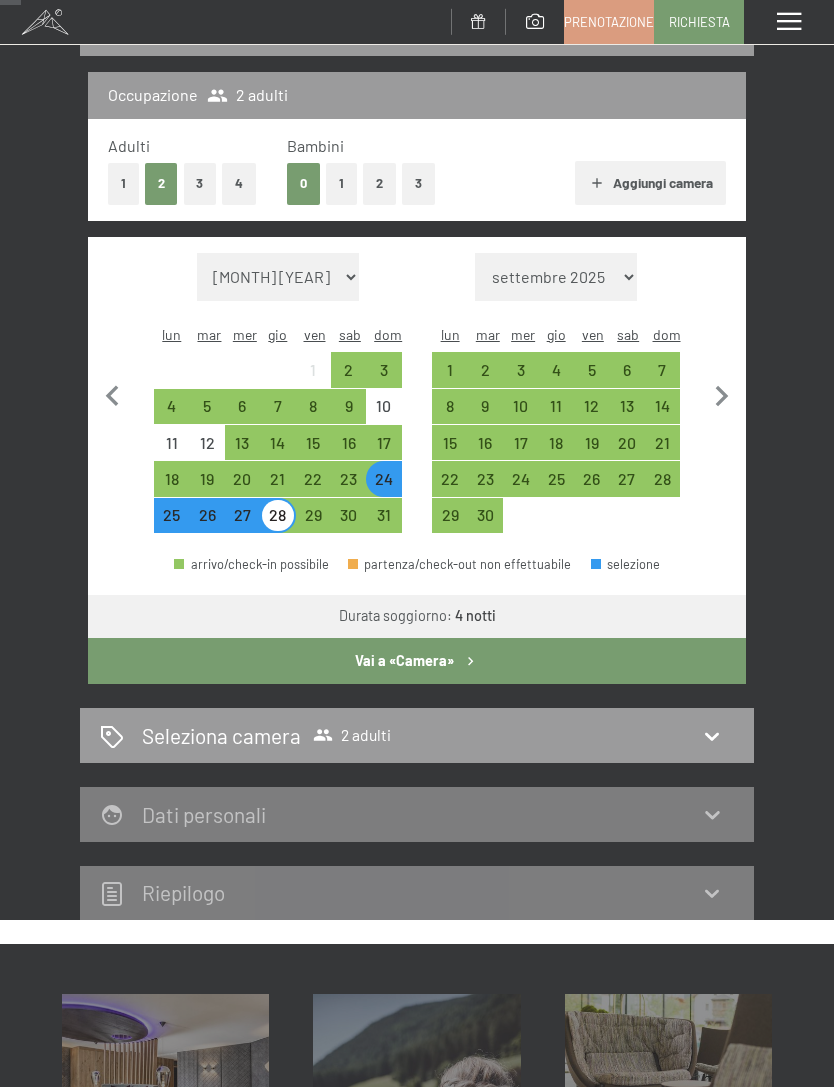 click on "Vai a «Camera»" at bounding box center [417, 661] 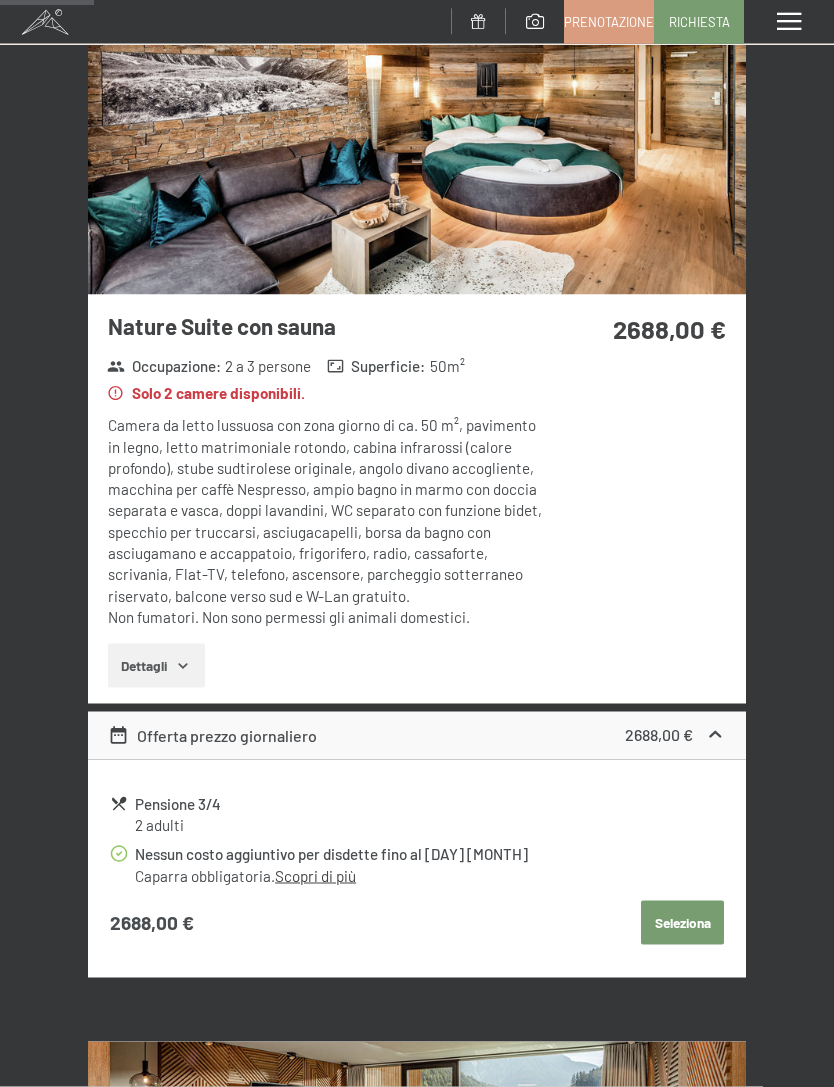 scroll, scrollTop: 413, scrollLeft: 0, axis: vertical 